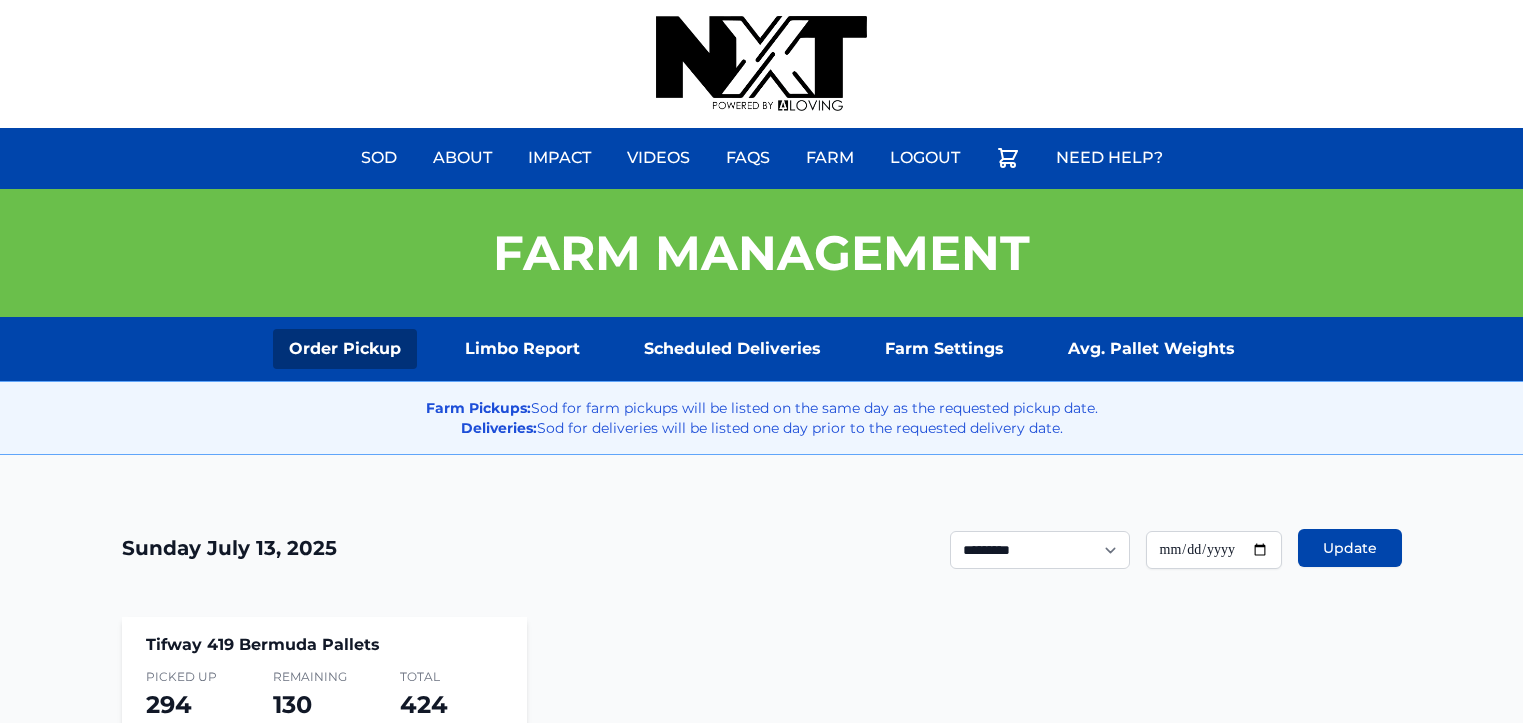 scroll, scrollTop: 192, scrollLeft: 0, axis: vertical 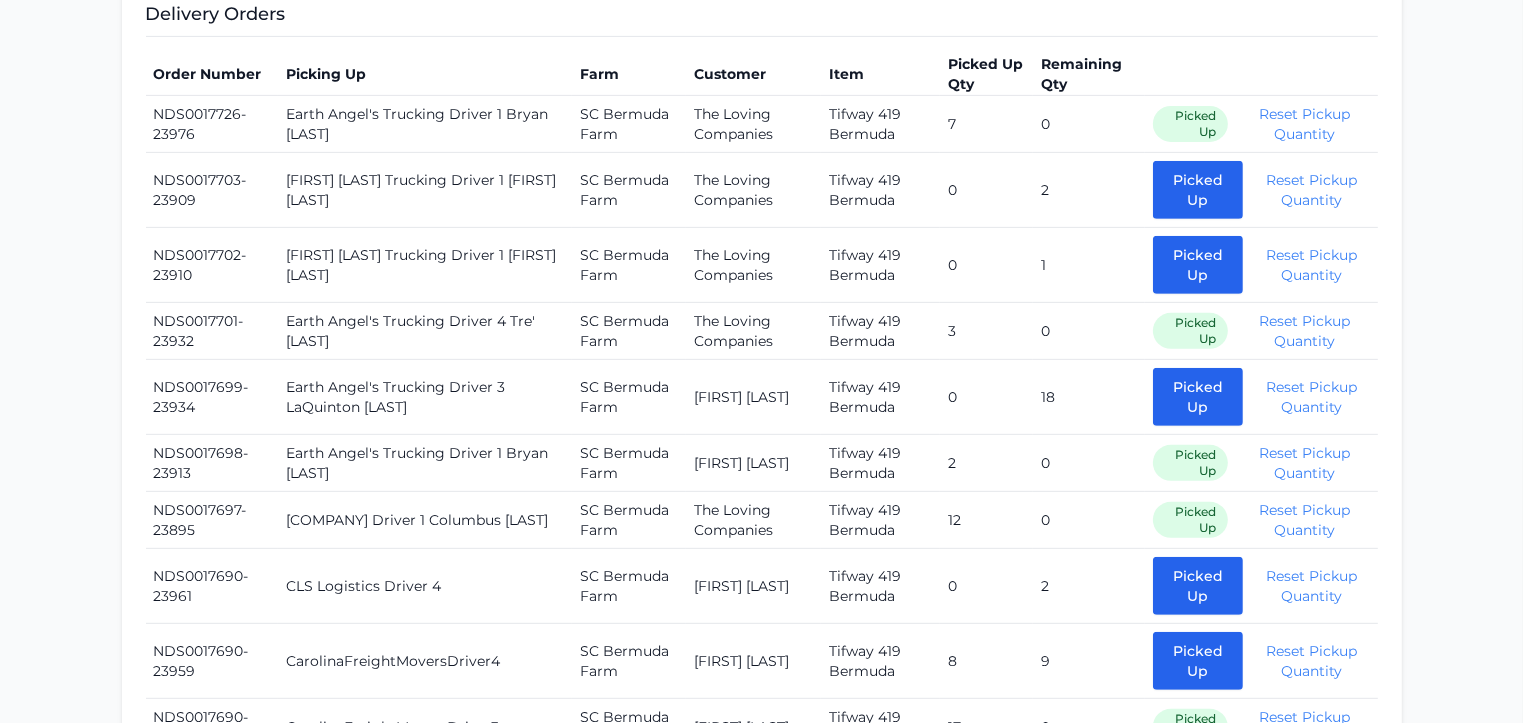 click on "Sod
About
Impact
Videos
FAQs
Need Help?
Farm My Account Logout" at bounding box center (761, 1141) 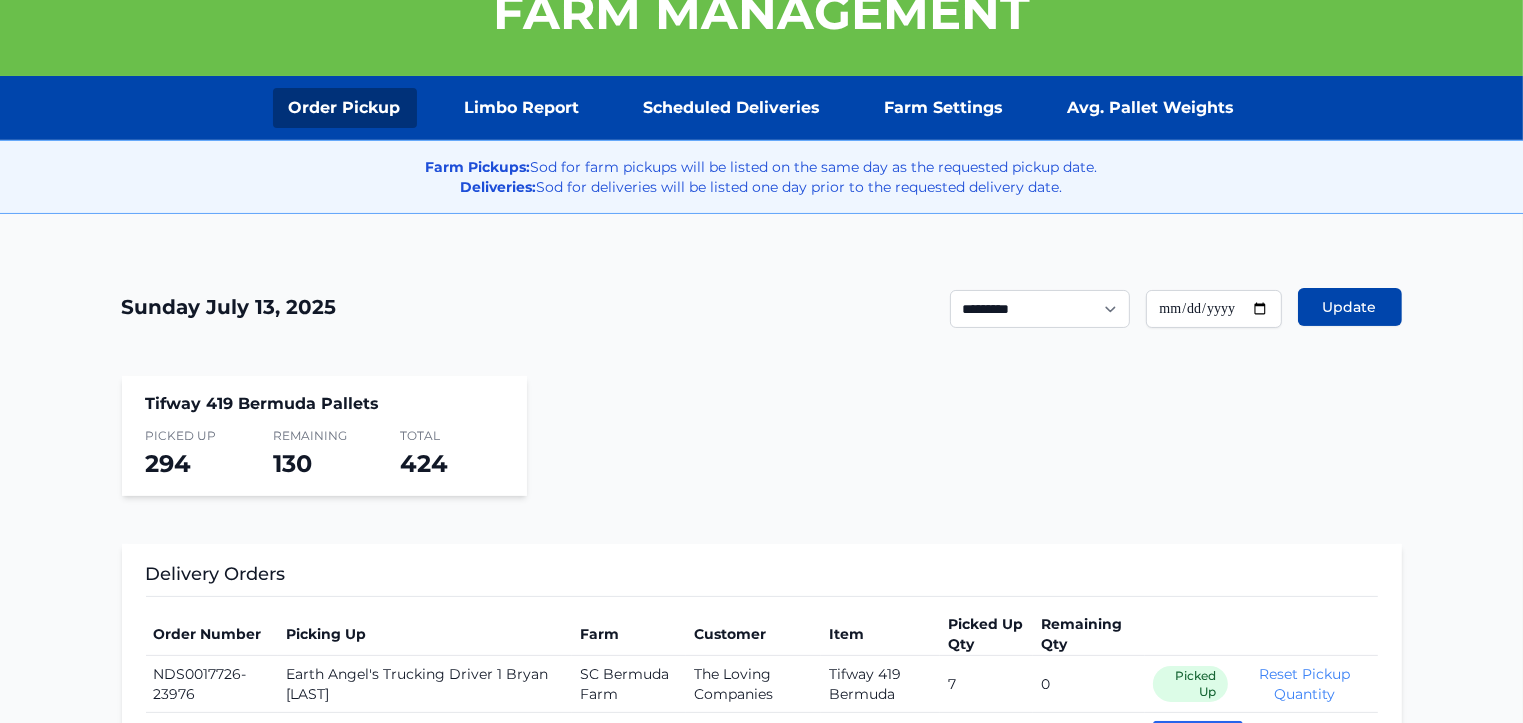 scroll, scrollTop: 245, scrollLeft: 0, axis: vertical 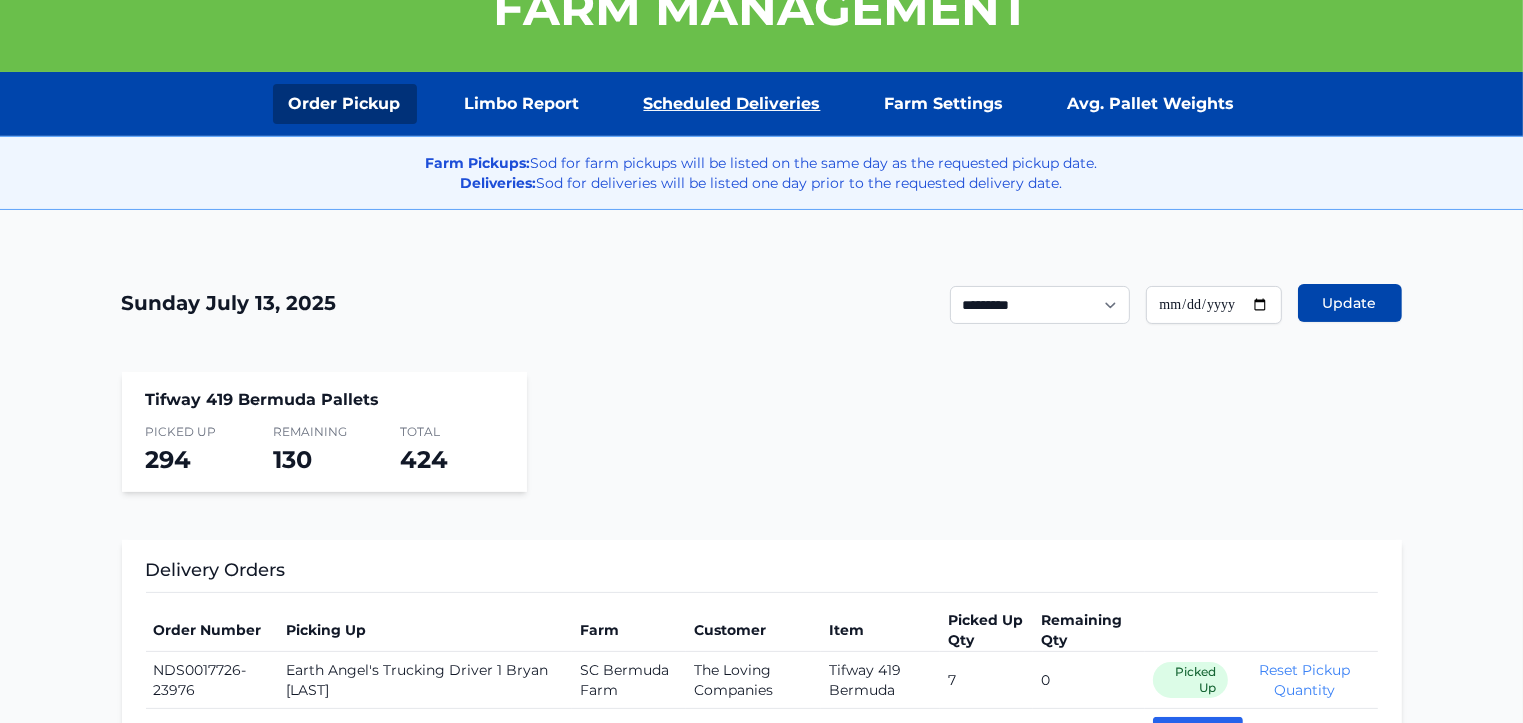 click on "Scheduled Deliveries" at bounding box center [732, 104] 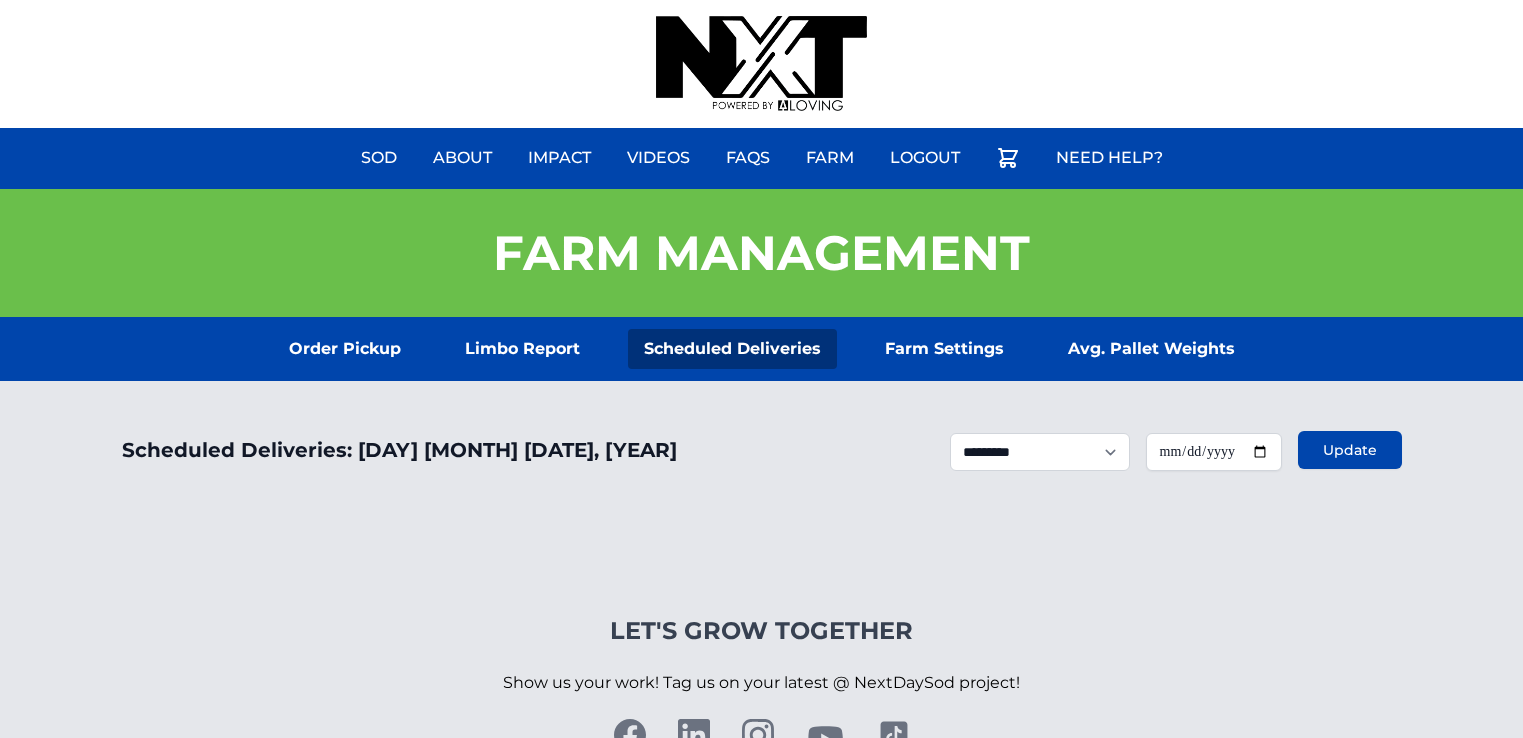 scroll, scrollTop: 0, scrollLeft: 0, axis: both 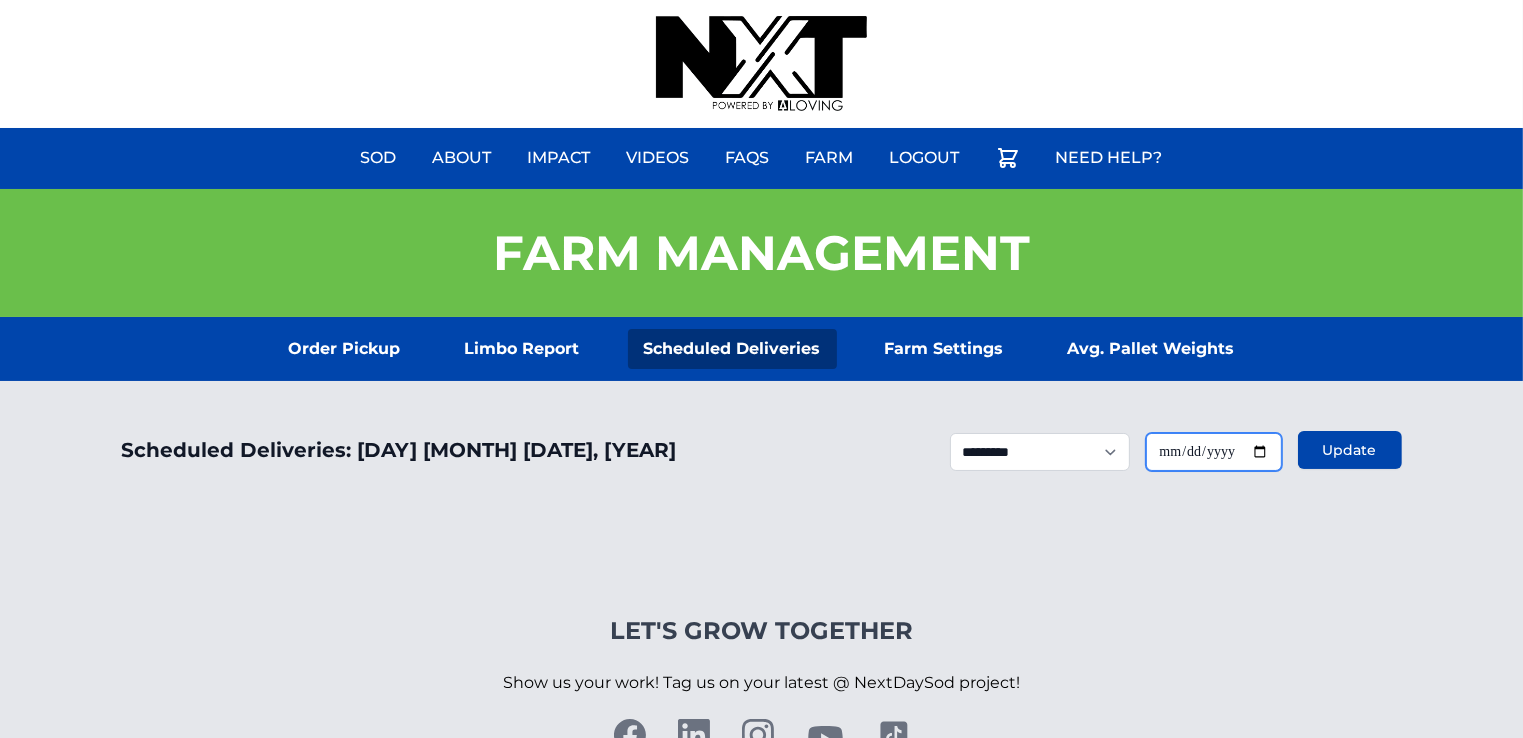 click on "**********" at bounding box center [1214, 452] 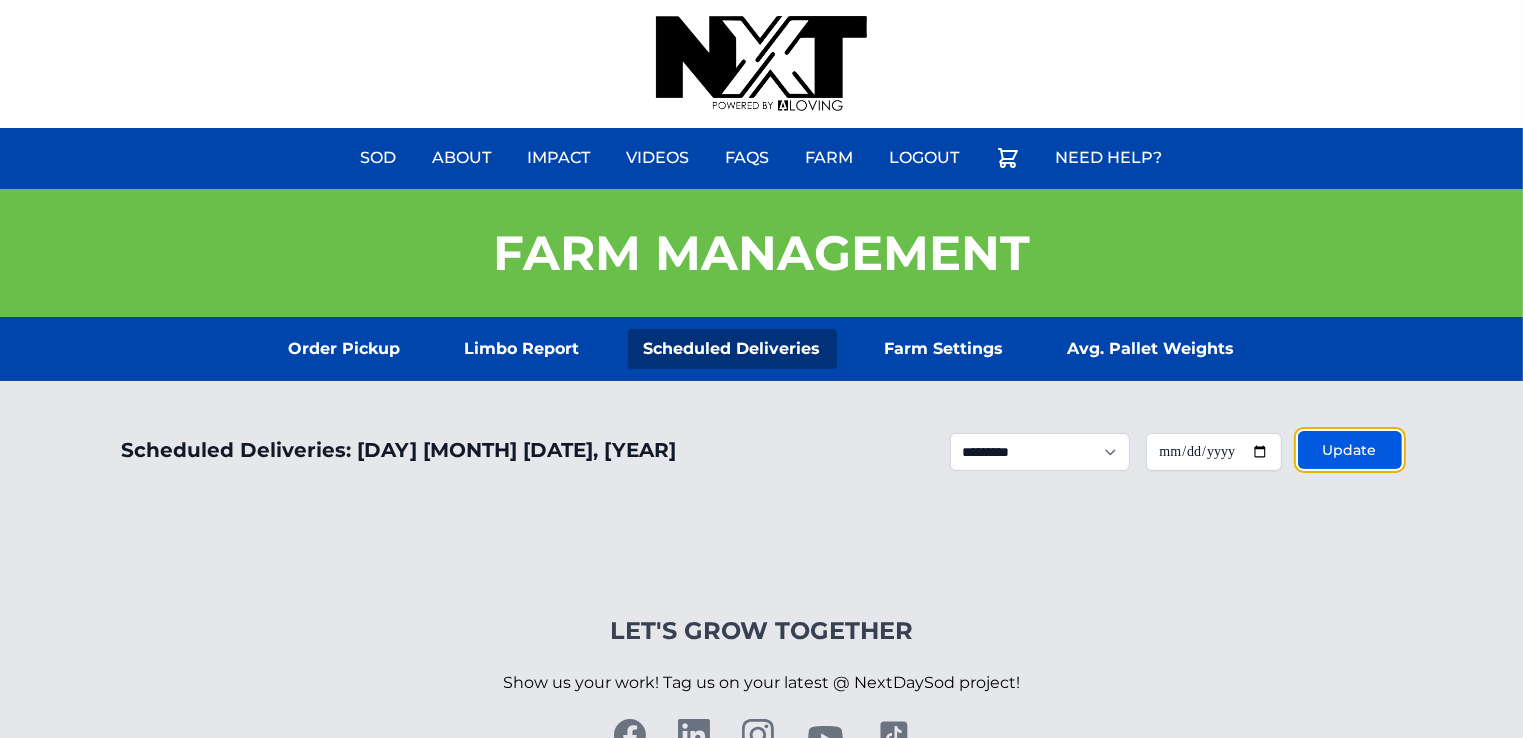 click on "Update" at bounding box center (1350, 450) 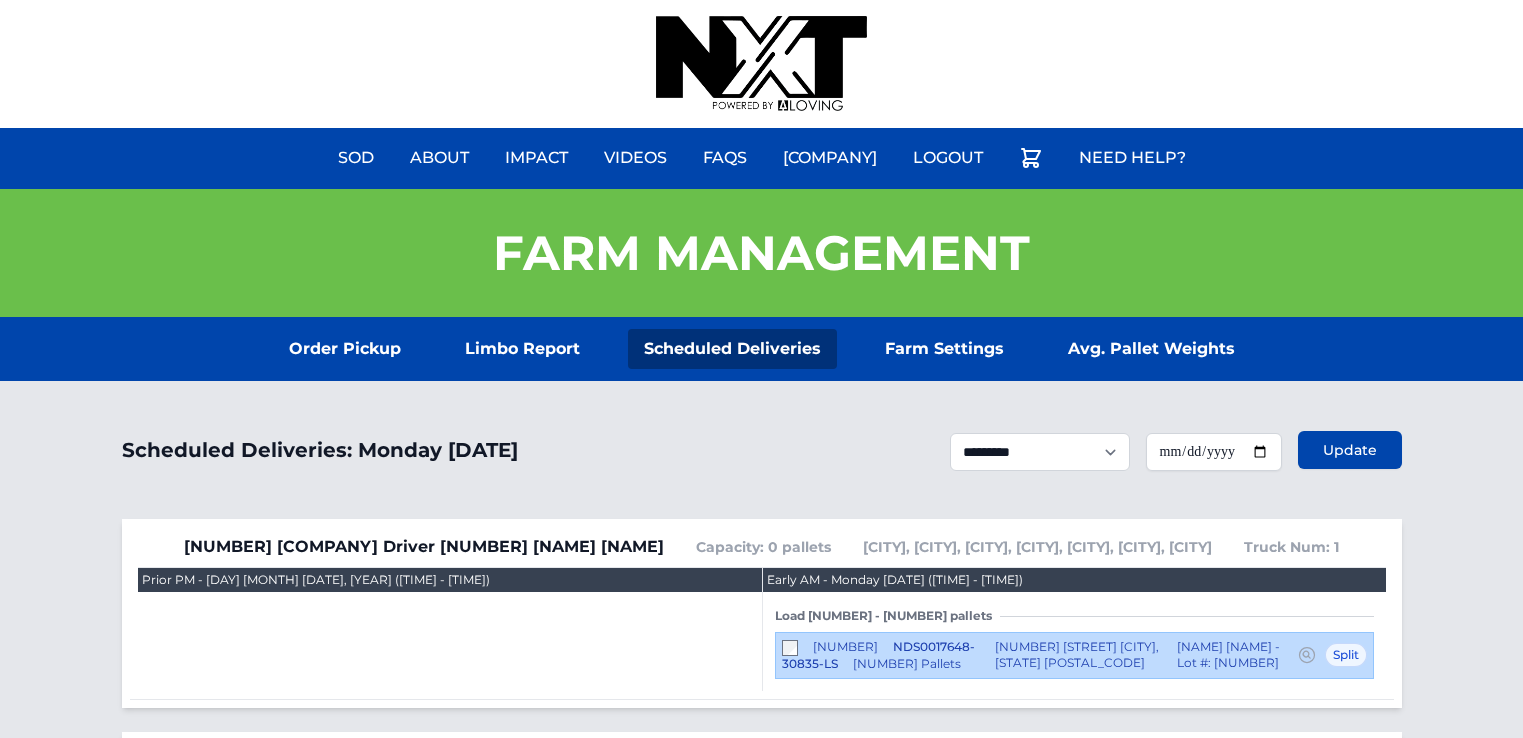 scroll, scrollTop: 0, scrollLeft: 0, axis: both 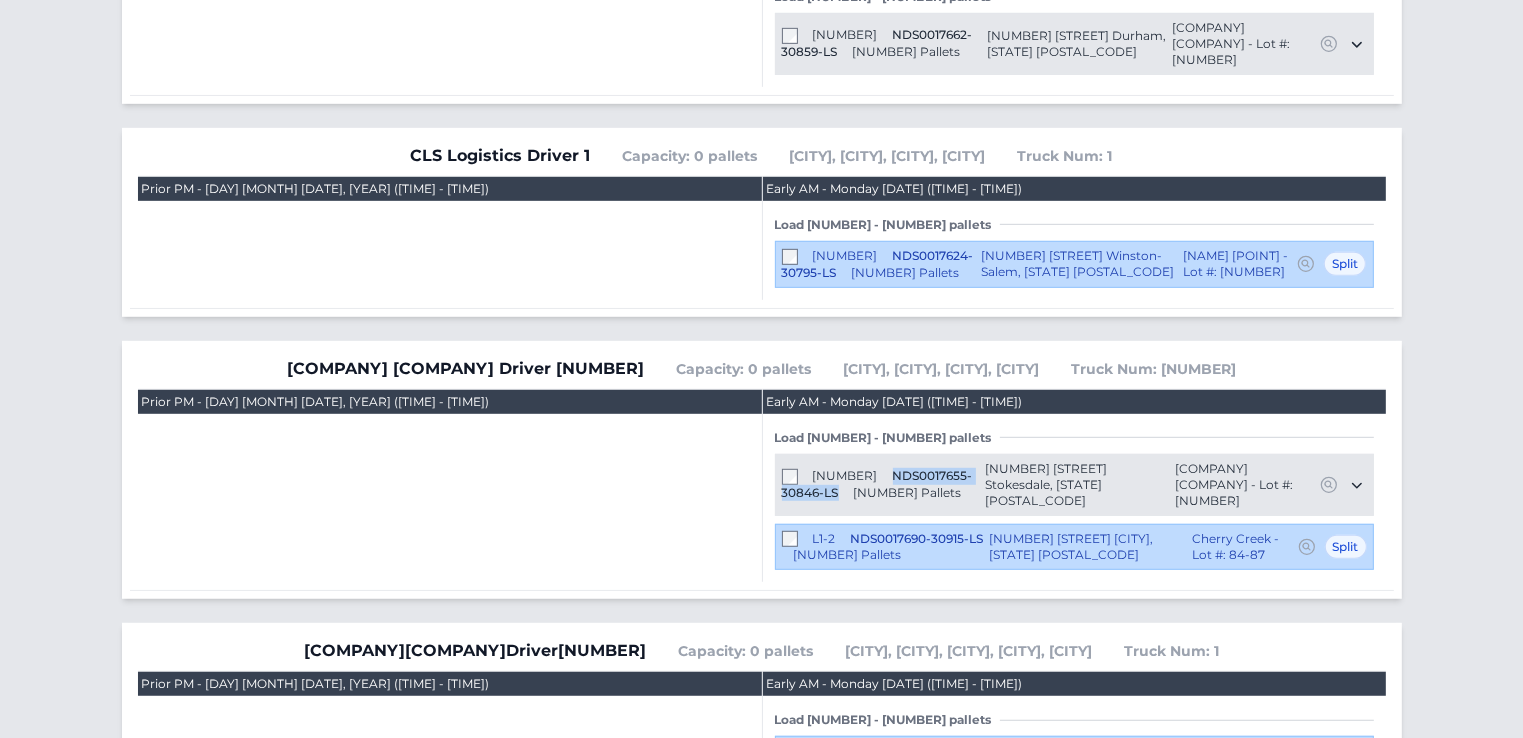 drag, startPoint x: 848, startPoint y: 430, endPoint x: 988, endPoint y: 434, distance: 140.05713 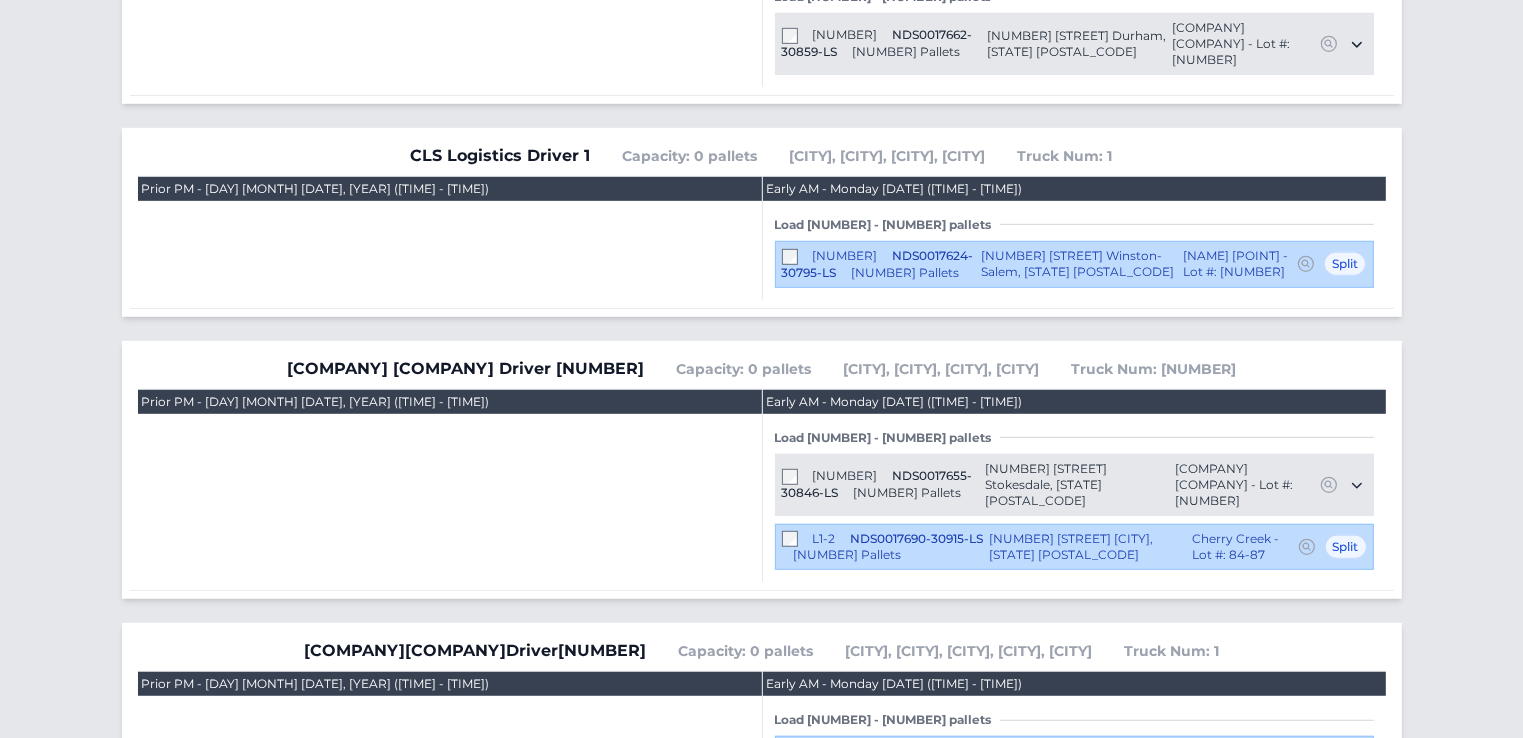 click on "NDS0017690-30915-LS" at bounding box center (917, 538) 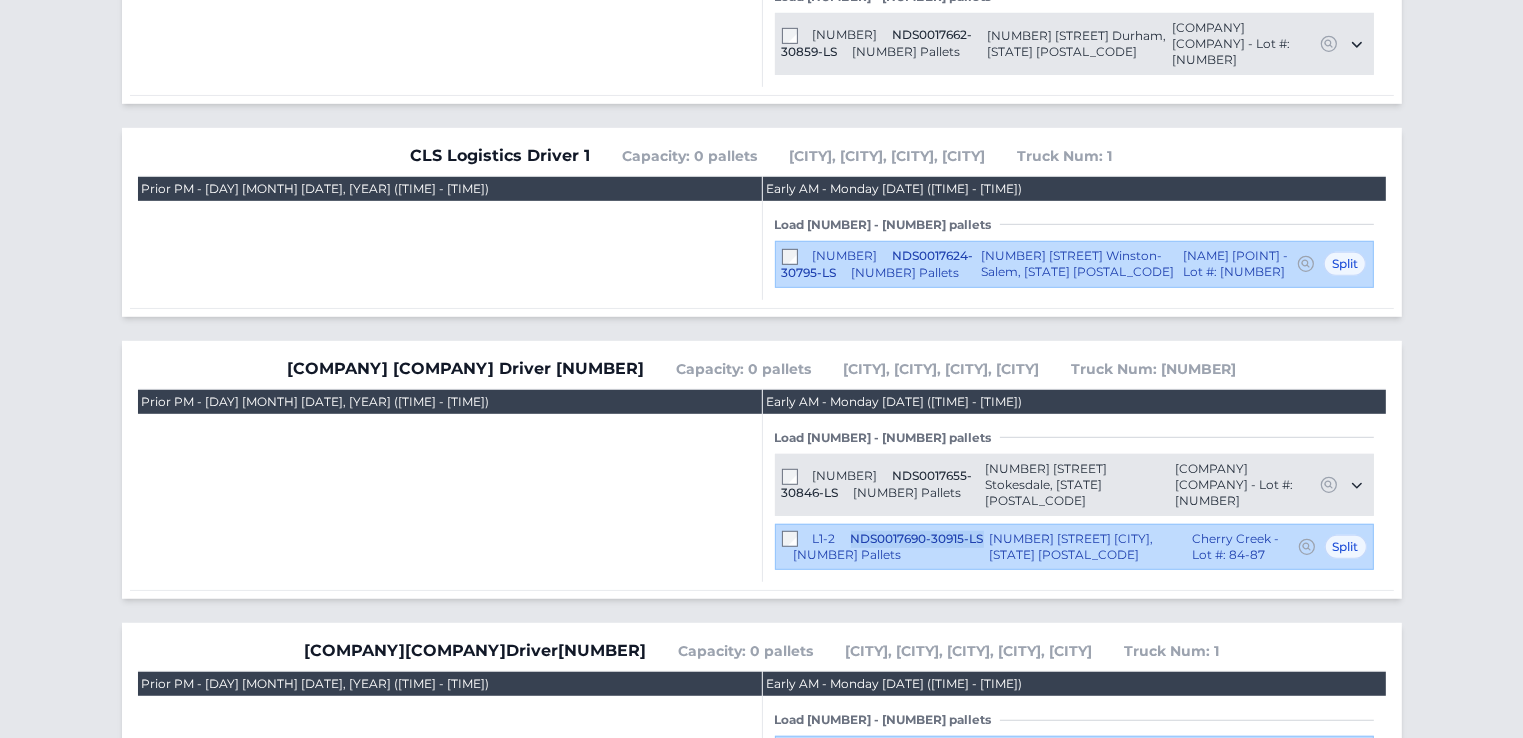 drag, startPoint x: 849, startPoint y: 483, endPoint x: 982, endPoint y: 484, distance: 133.00375 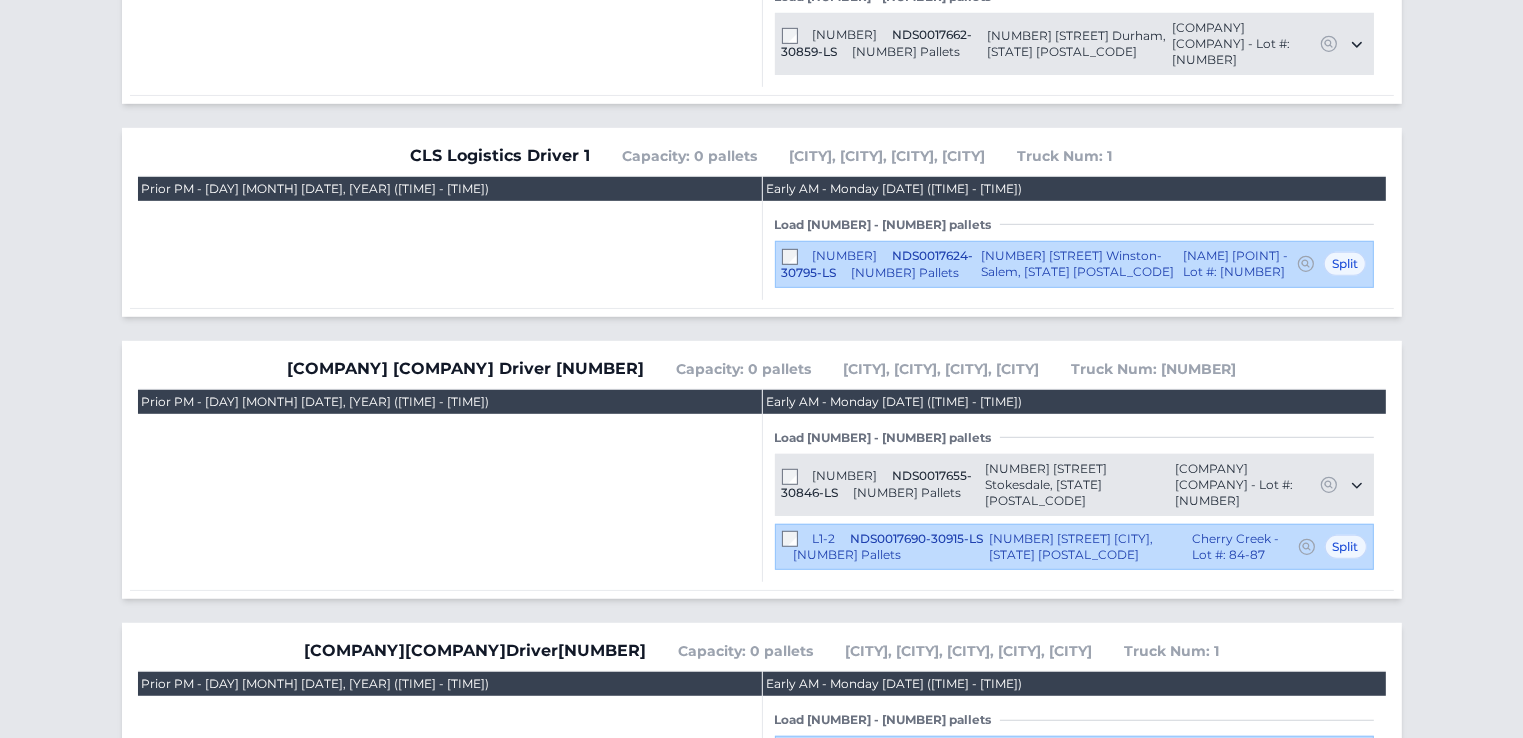 click on "CLS Logistics Driver 4
Capacity: 0 pallets
Atlanta, Charlotte, Greenville, Hickory
Truck Num: 4
Prior PM - Sunday [DATE] ([TIME] - [TIME])" at bounding box center (762, 470) 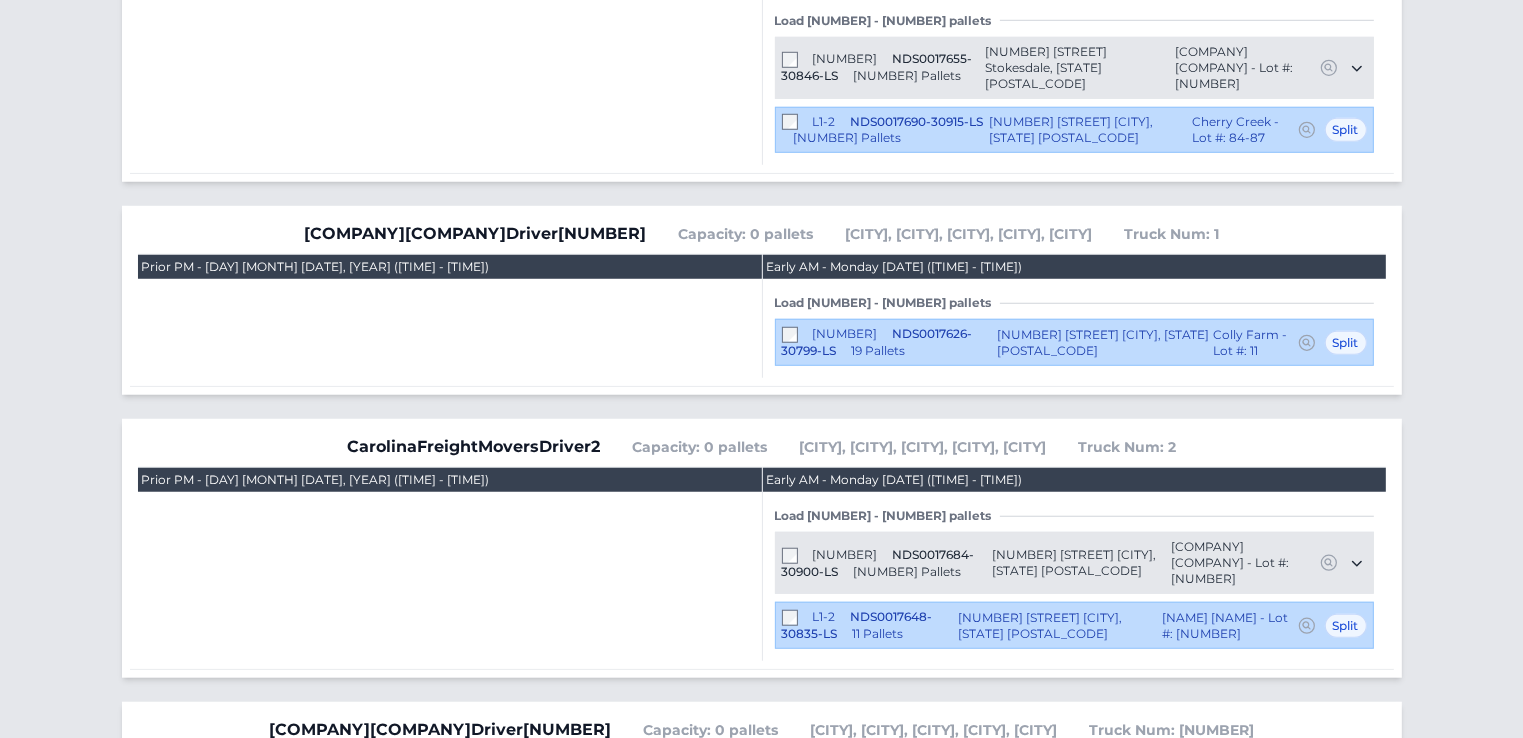 scroll, scrollTop: 1560, scrollLeft: 0, axis: vertical 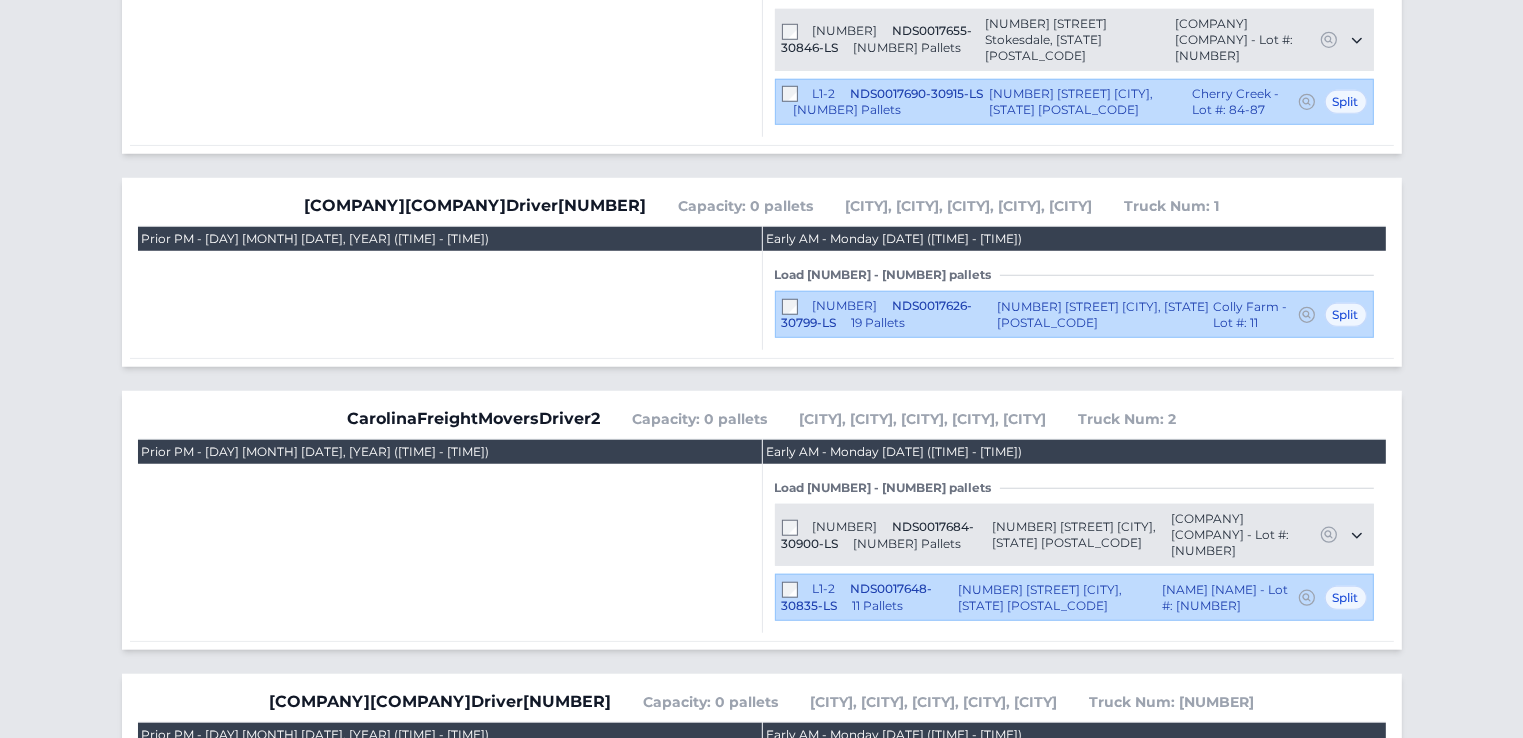 drag, startPoint x: 850, startPoint y: 463, endPoint x: 957, endPoint y: 497, distance: 112.27199 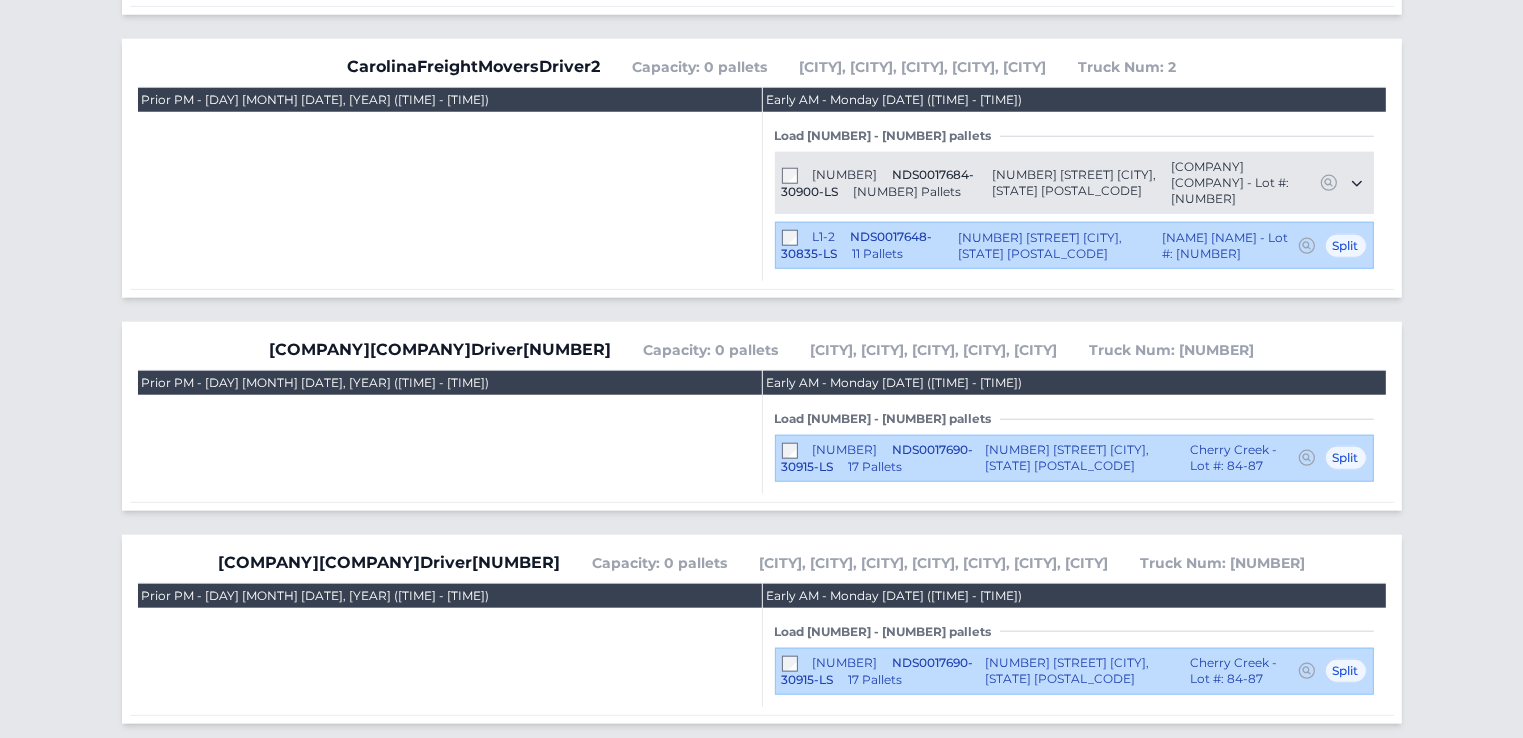 scroll, scrollTop: 1977, scrollLeft: 0, axis: vertical 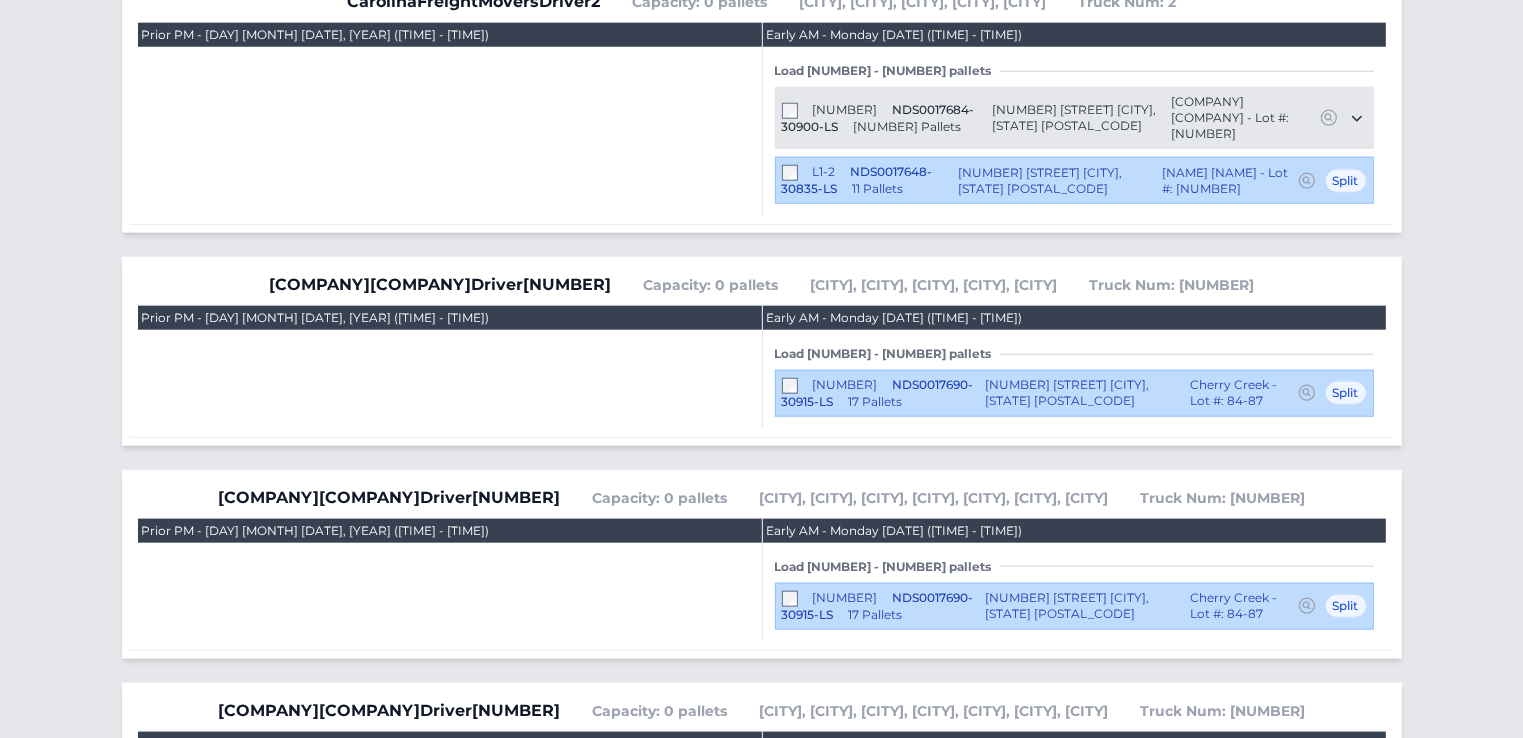 click on "CarolinaFreightMoversDriver3
Capacity: 0 pallets
Atlanta, Charleston, Charlotte, Greenville, Raleigh
Truck Num: 3
Prior PM - Sunday [DATE] ([TIME] - [TIME])
Load 1 - 17 pallets" at bounding box center [762, 351] 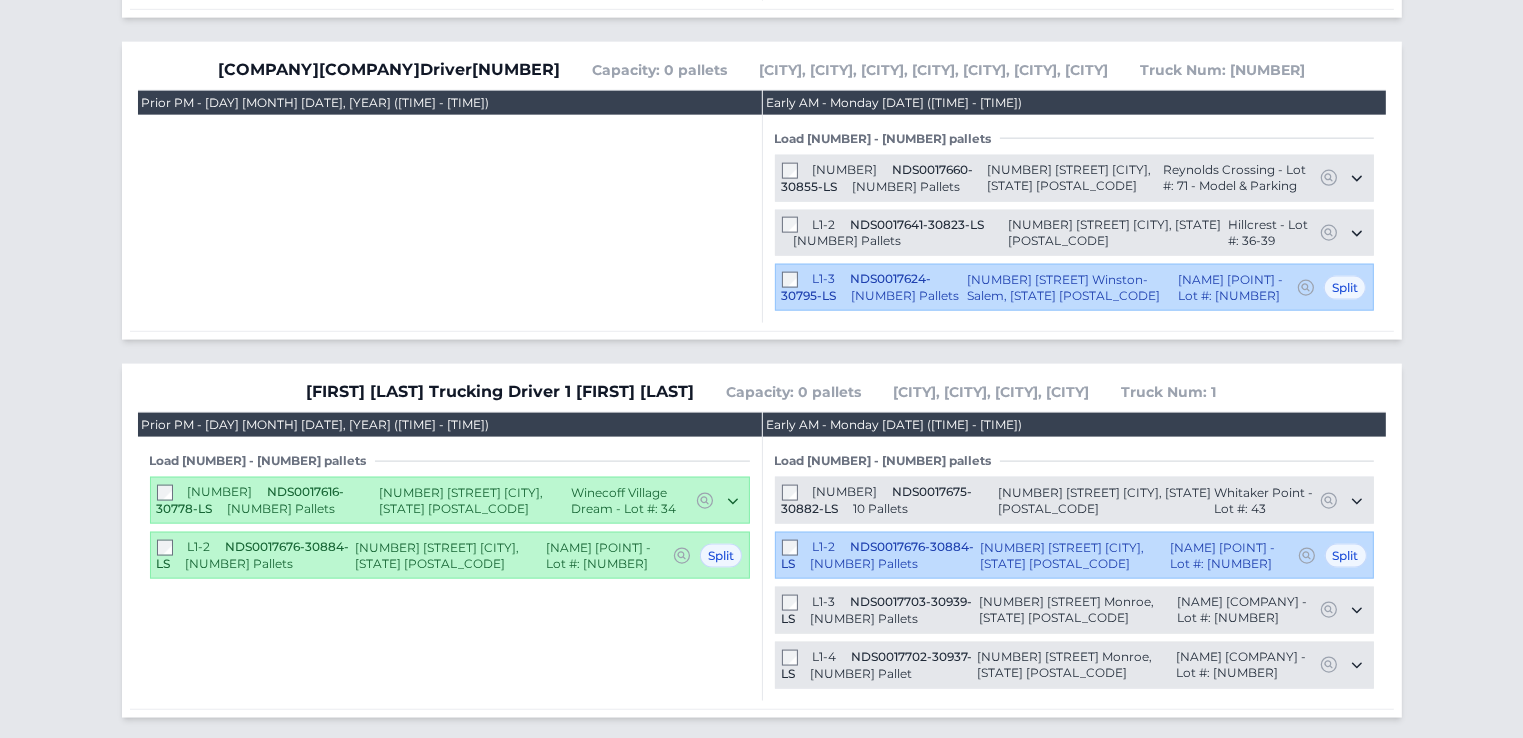 scroll, scrollTop: 2625, scrollLeft: 0, axis: vertical 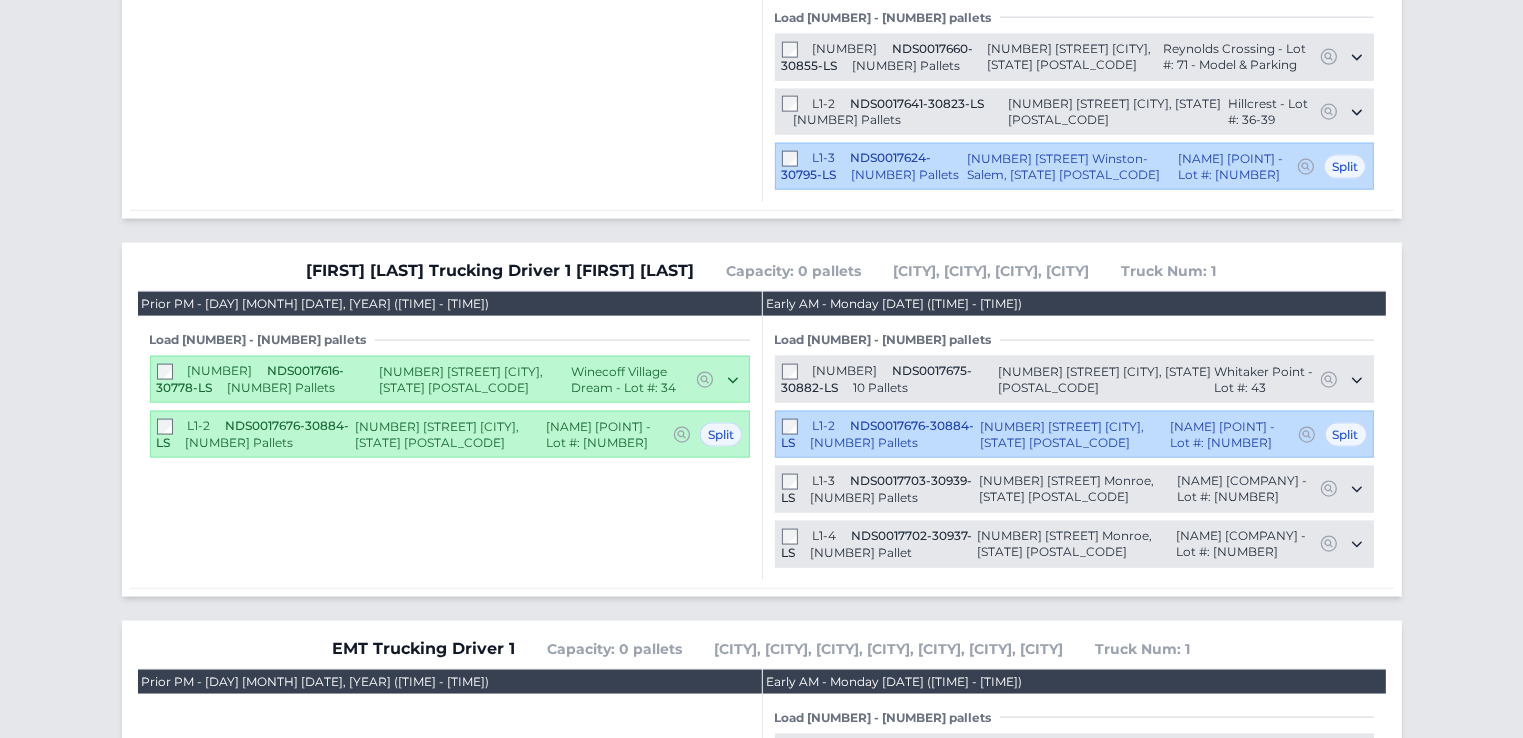 drag, startPoint x: 849, startPoint y: 299, endPoint x: 976, endPoint y: 321, distance: 128.89143 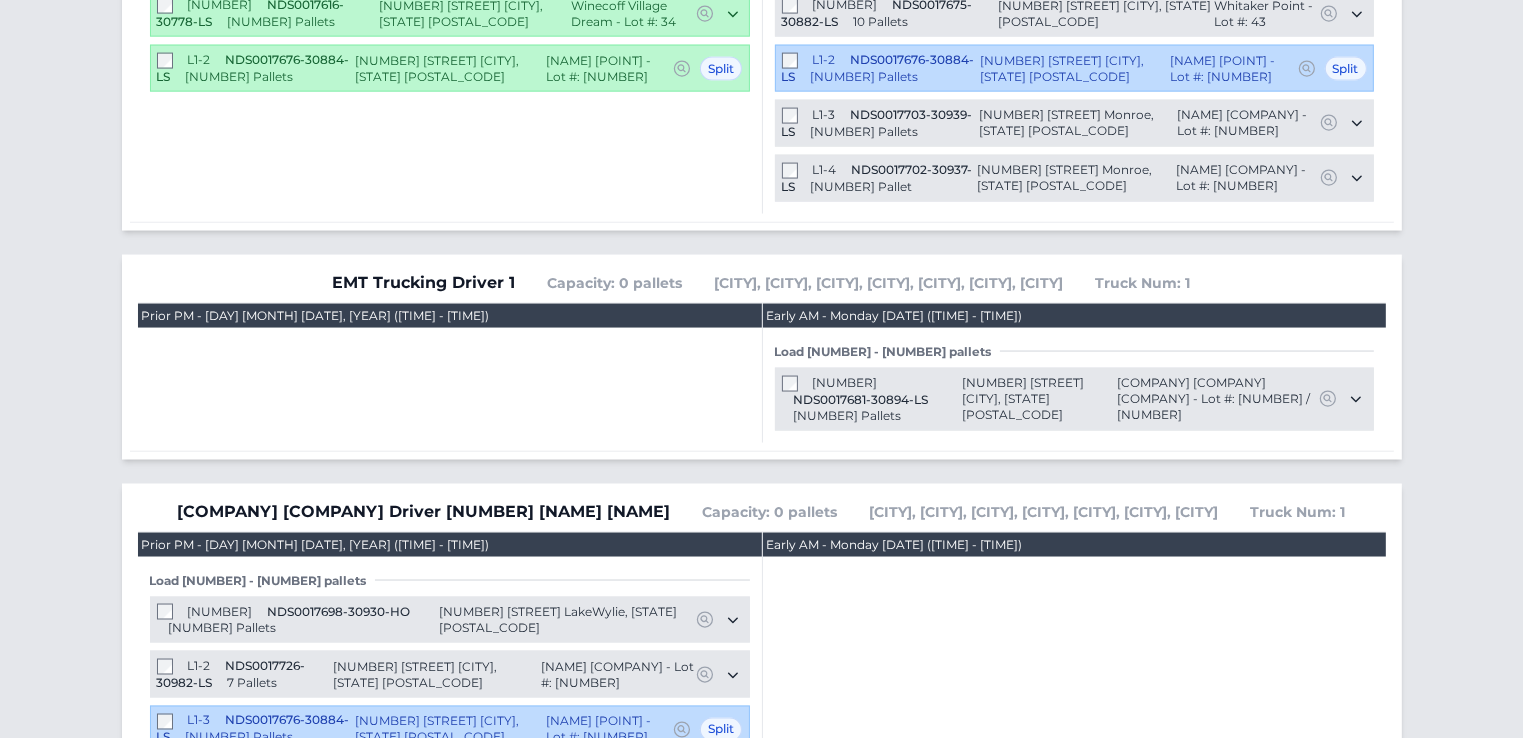 scroll, scrollTop: 3098, scrollLeft: 0, axis: vertical 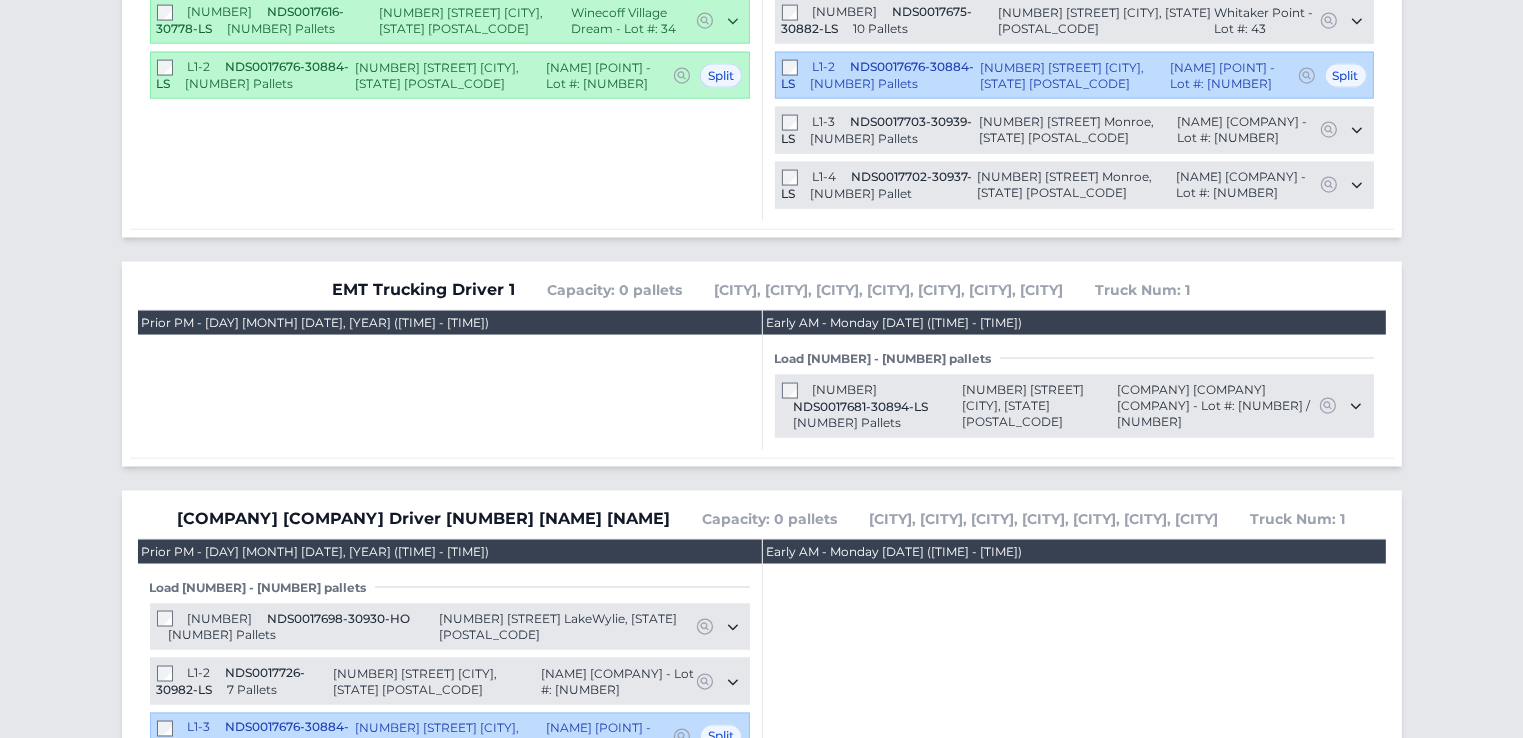 drag, startPoint x: 847, startPoint y: 315, endPoint x: 944, endPoint y: 337, distance: 99.46356 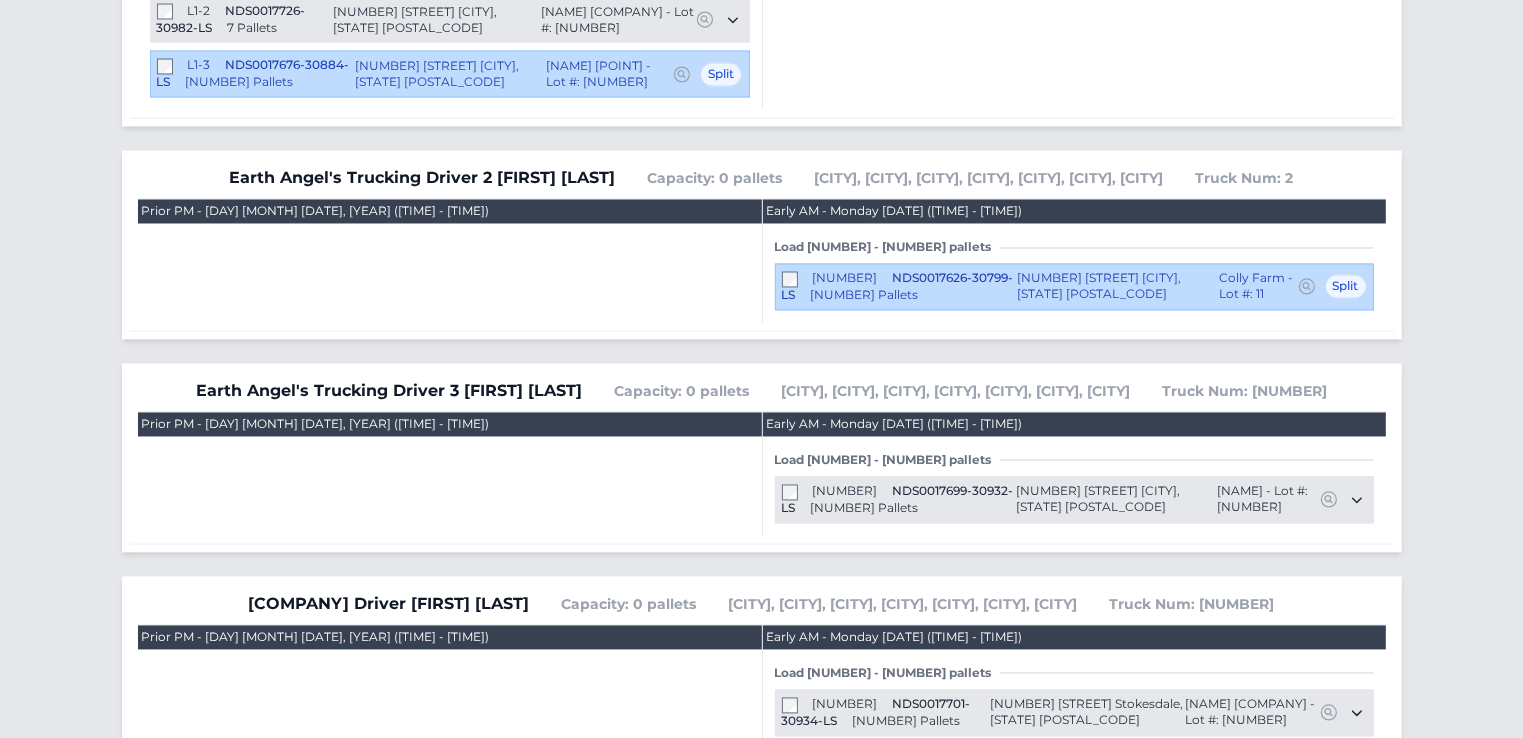 scroll, scrollTop: 3804, scrollLeft: 0, axis: vertical 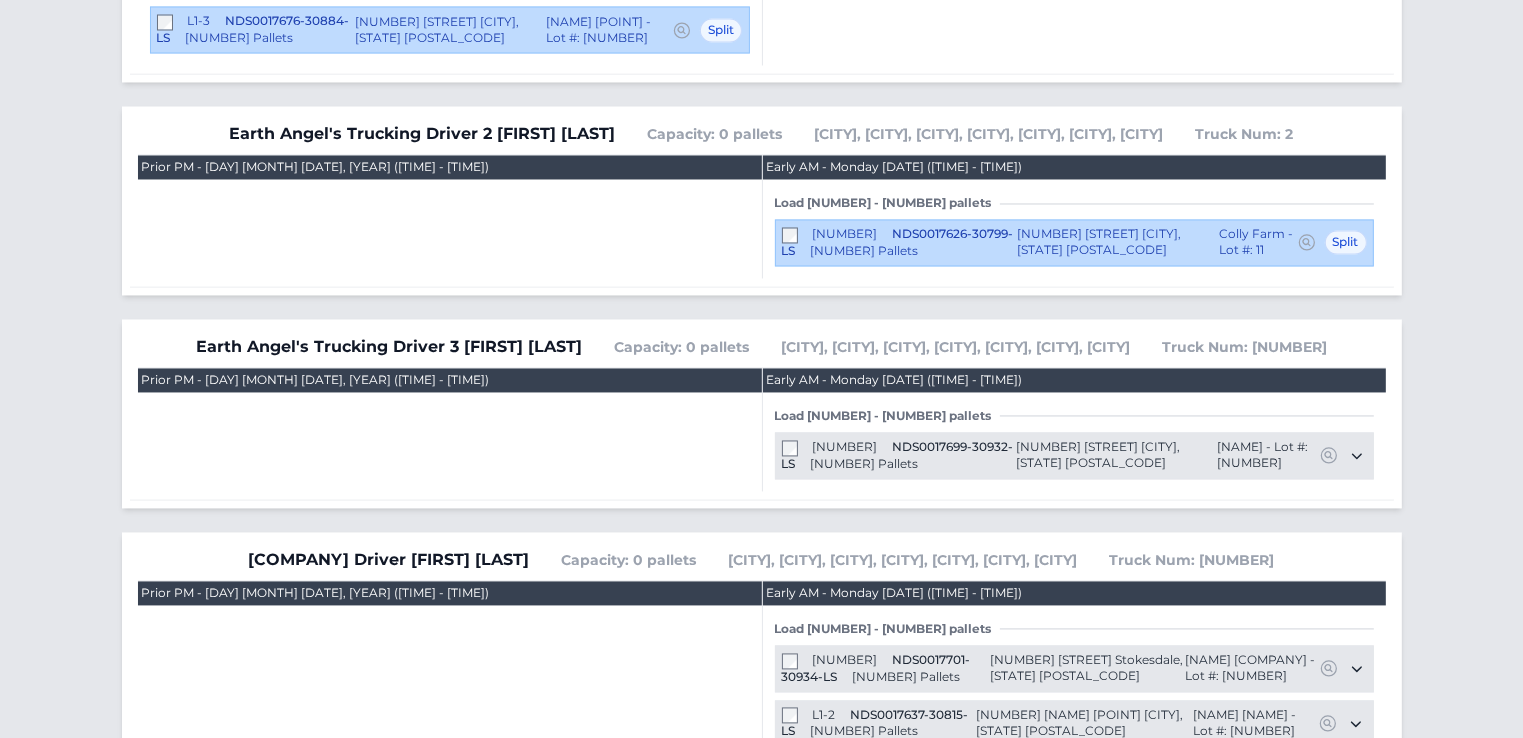 drag, startPoint x: 848, startPoint y: 397, endPoint x: 984, endPoint y: 412, distance: 136.8247 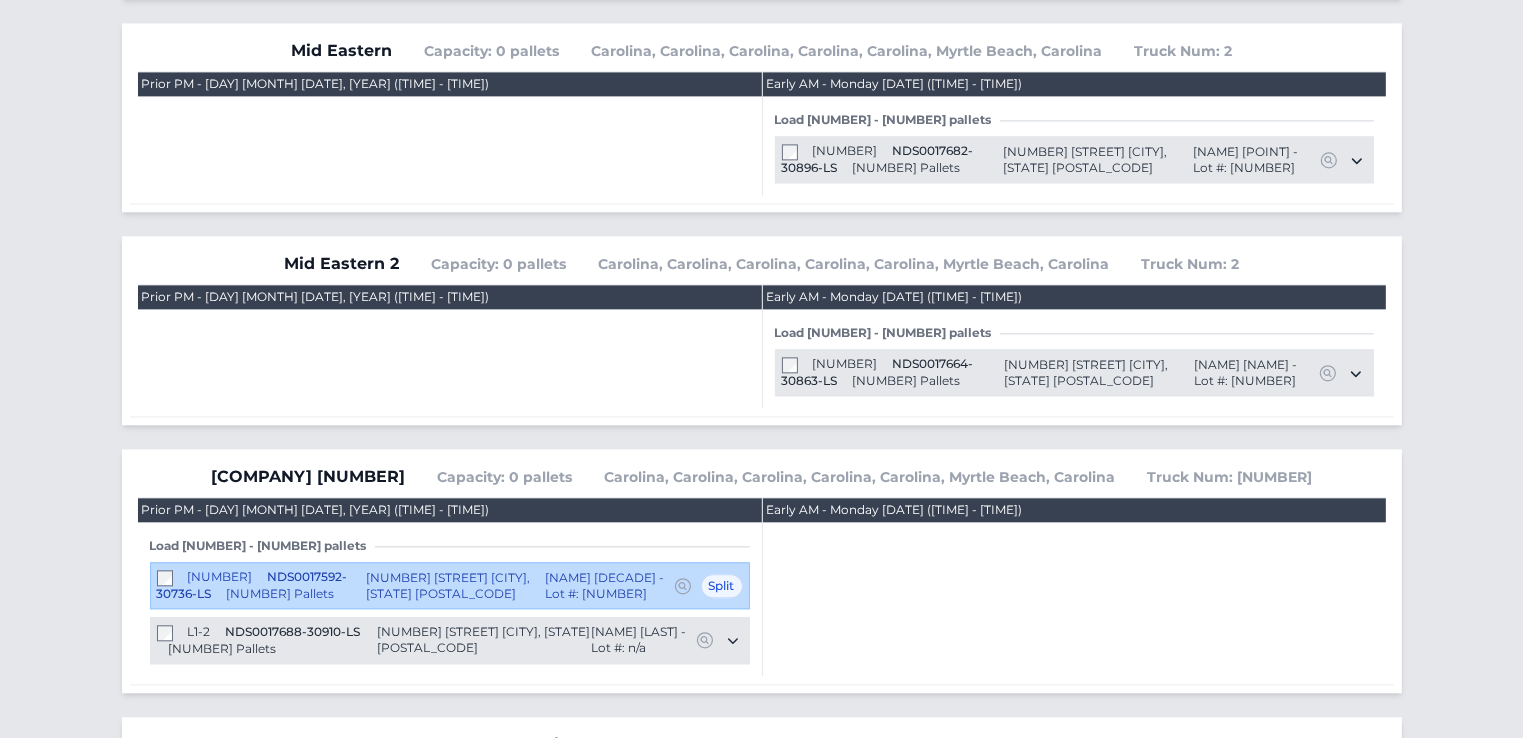 scroll, scrollTop: 4552, scrollLeft: 0, axis: vertical 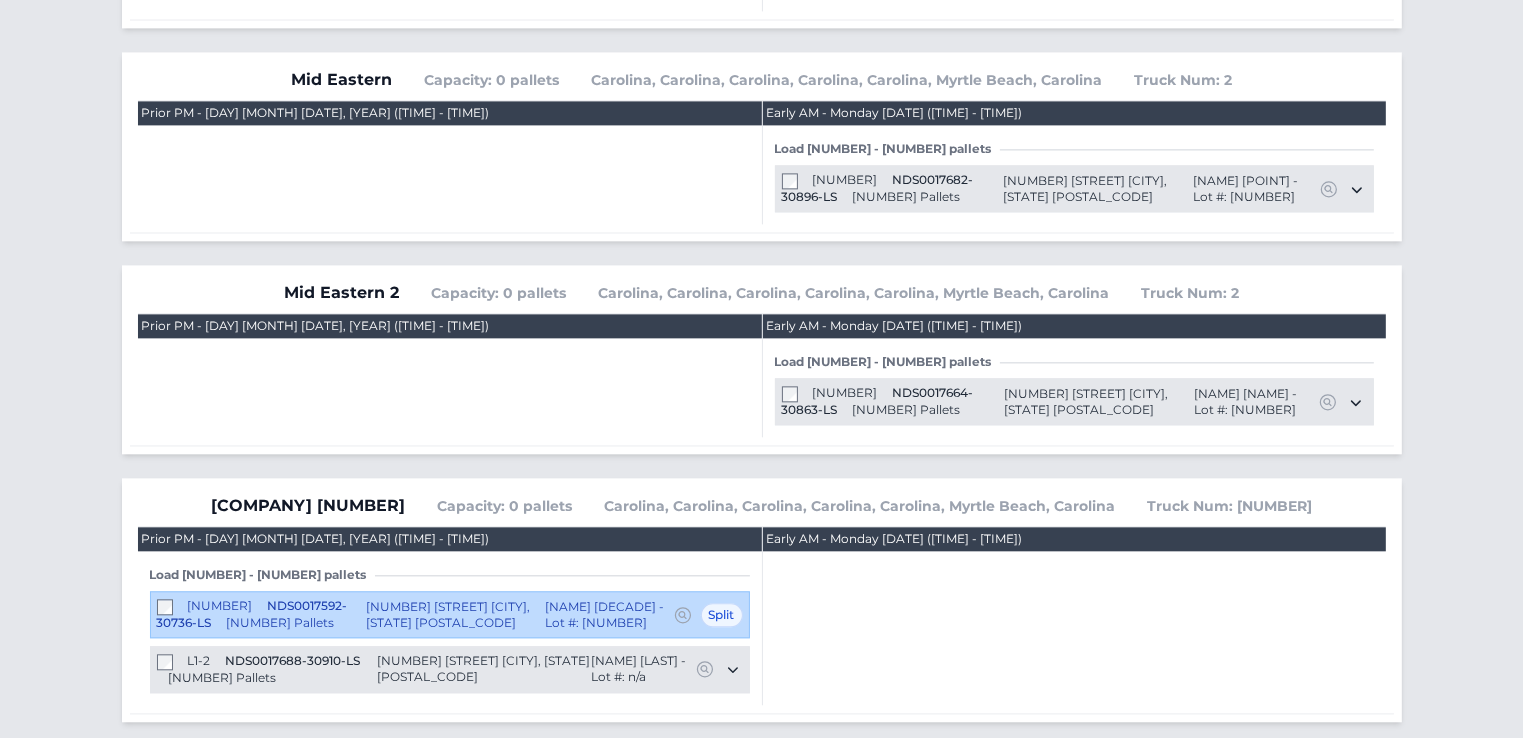 drag, startPoint x: 847, startPoint y: 361, endPoint x: 988, endPoint y: 378, distance: 142.02112 